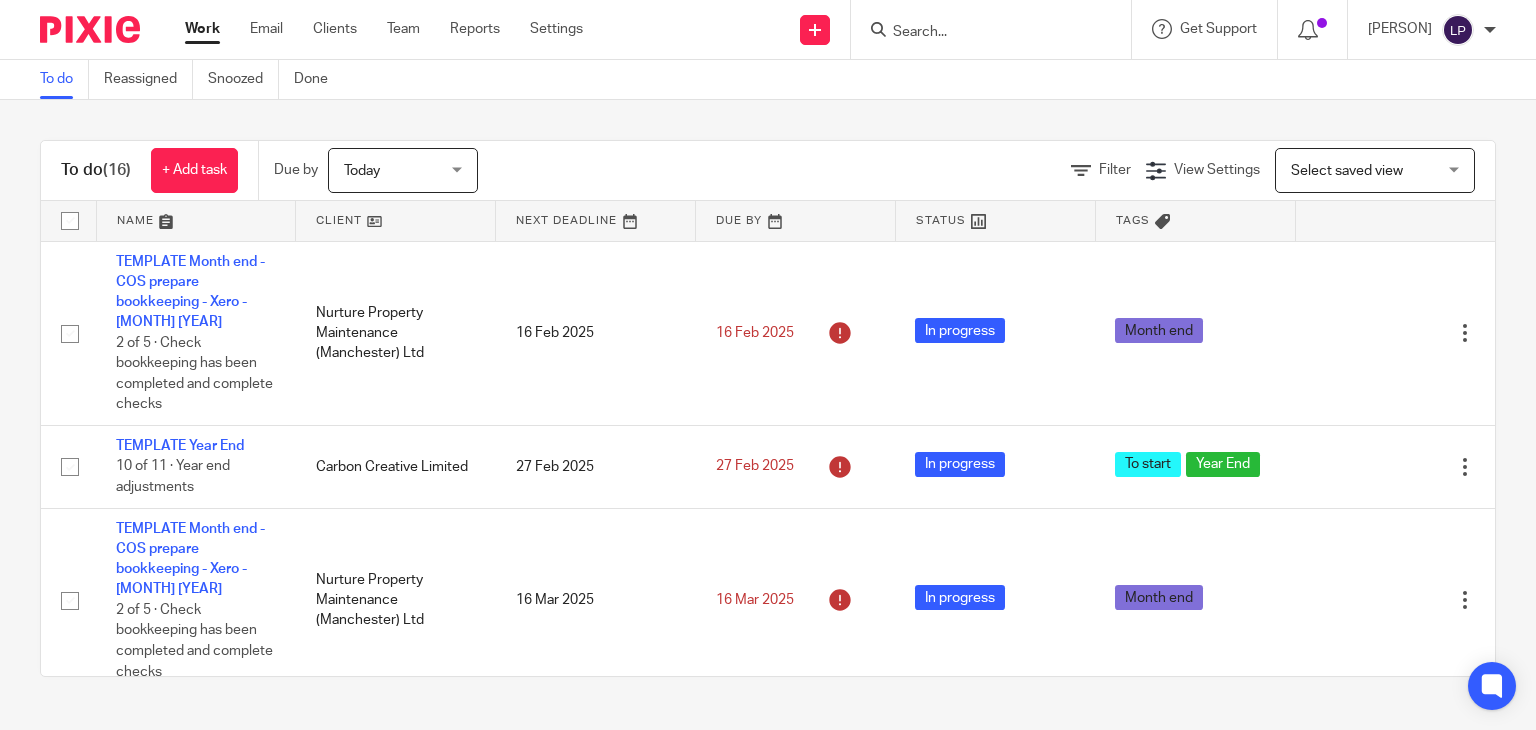 scroll, scrollTop: 0, scrollLeft: 0, axis: both 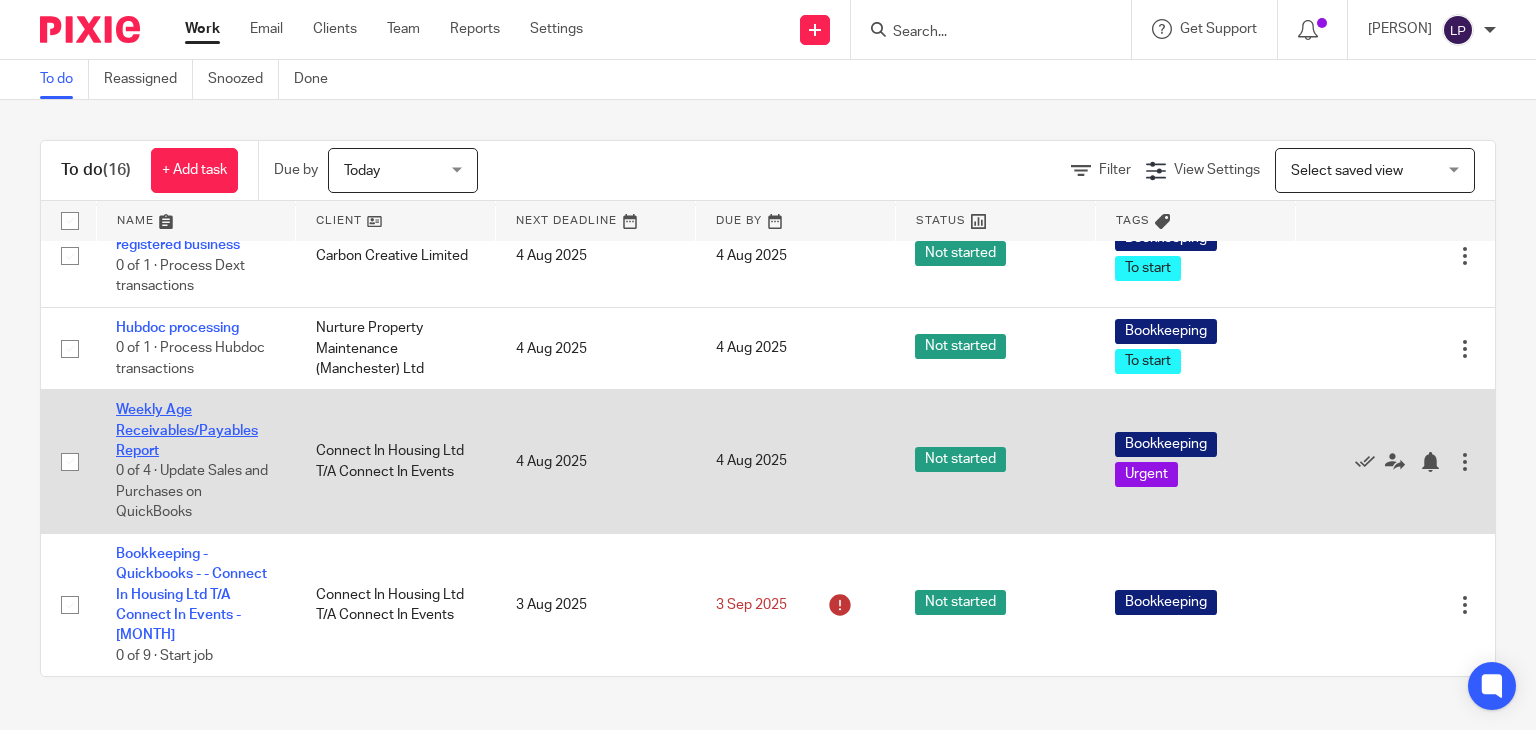 click on "Weekly Age Receivables/Payables Report" at bounding box center (187, 430) 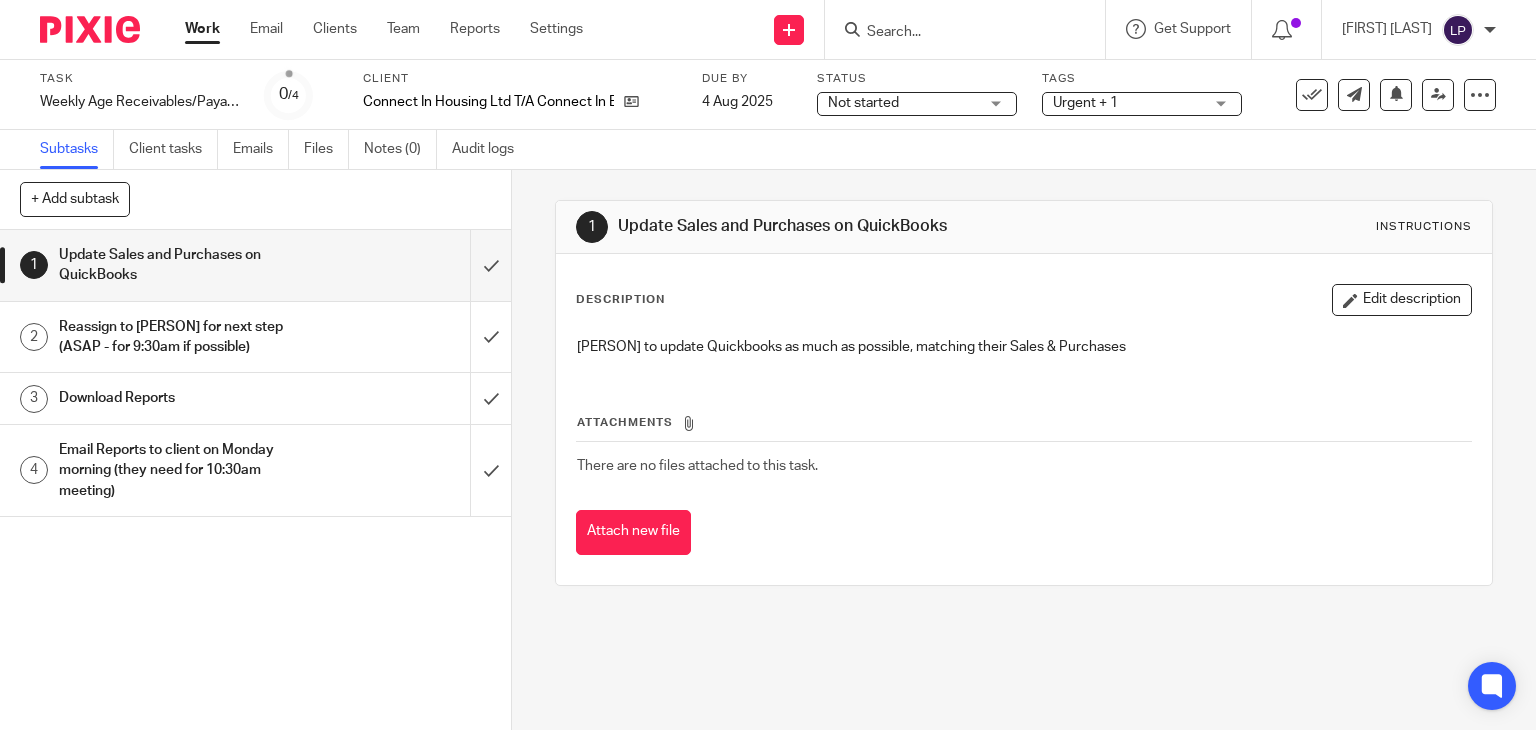 scroll, scrollTop: 0, scrollLeft: 0, axis: both 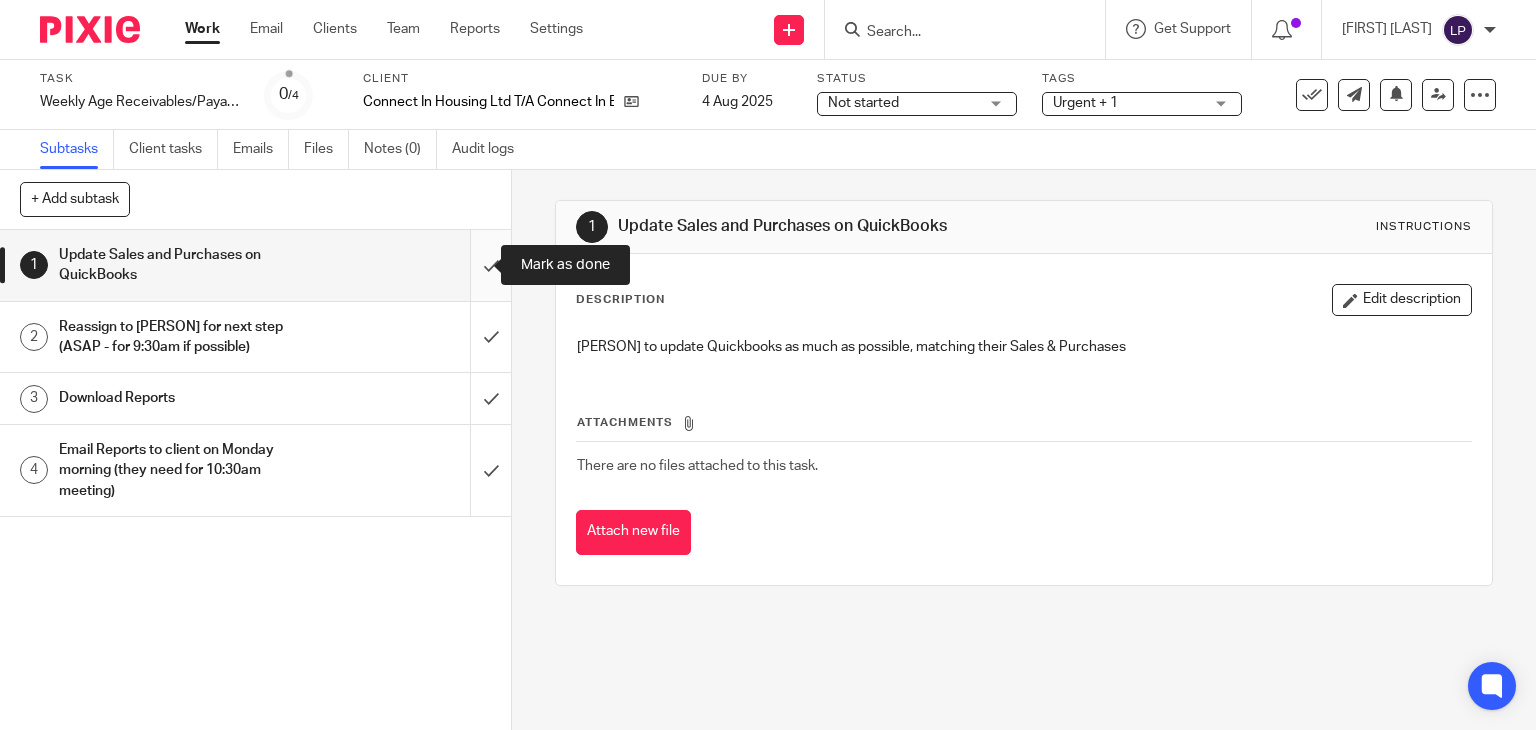 click at bounding box center [255, 265] 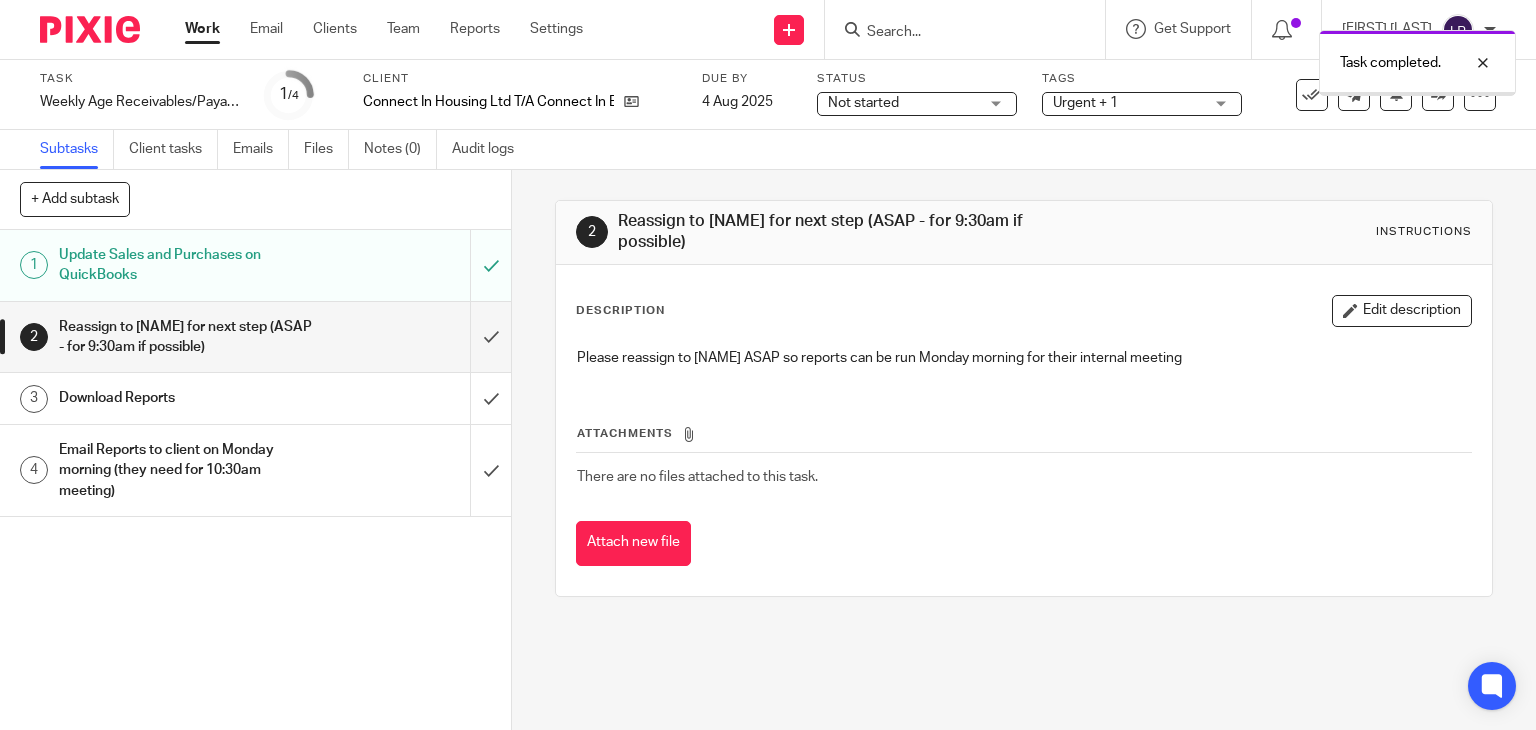 scroll, scrollTop: 0, scrollLeft: 0, axis: both 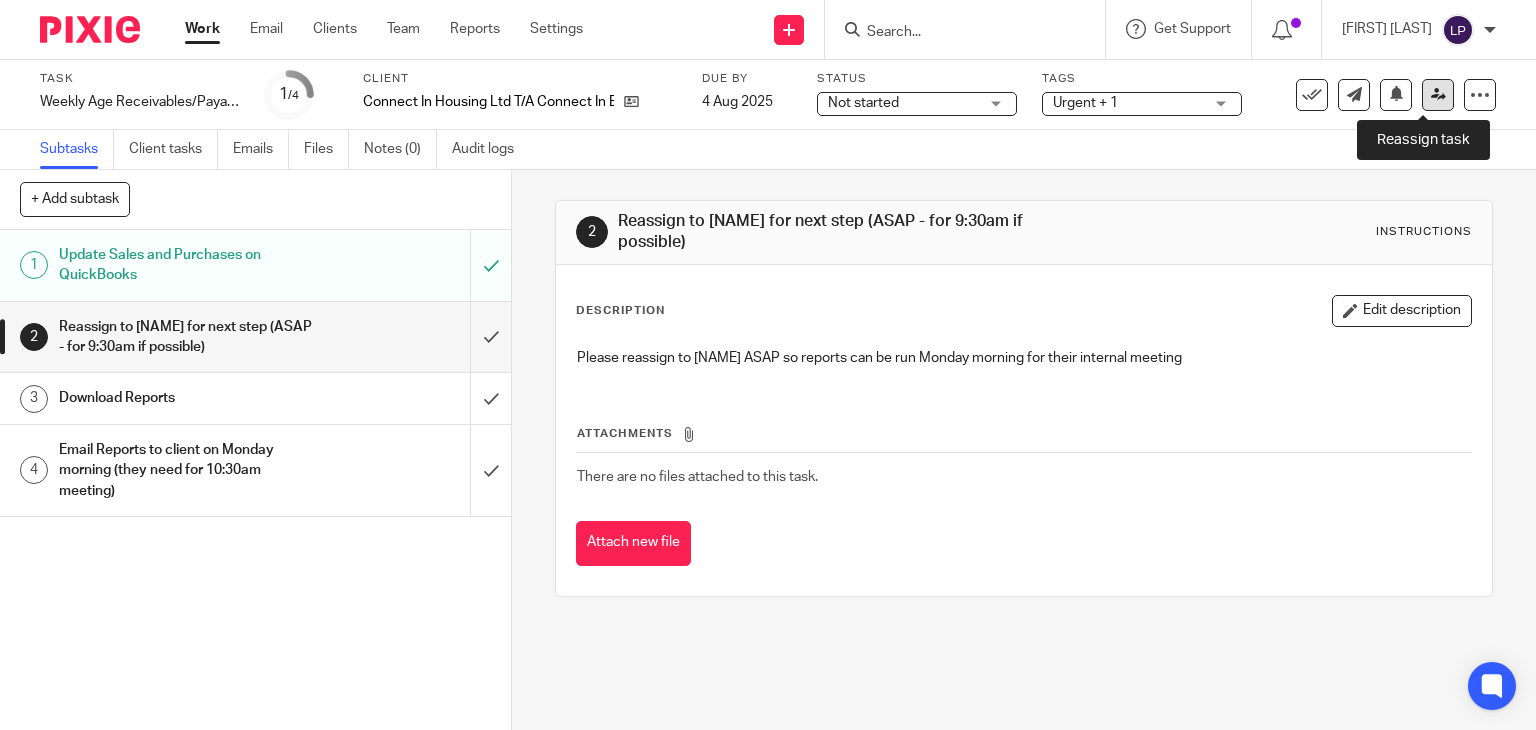 click at bounding box center [1438, 94] 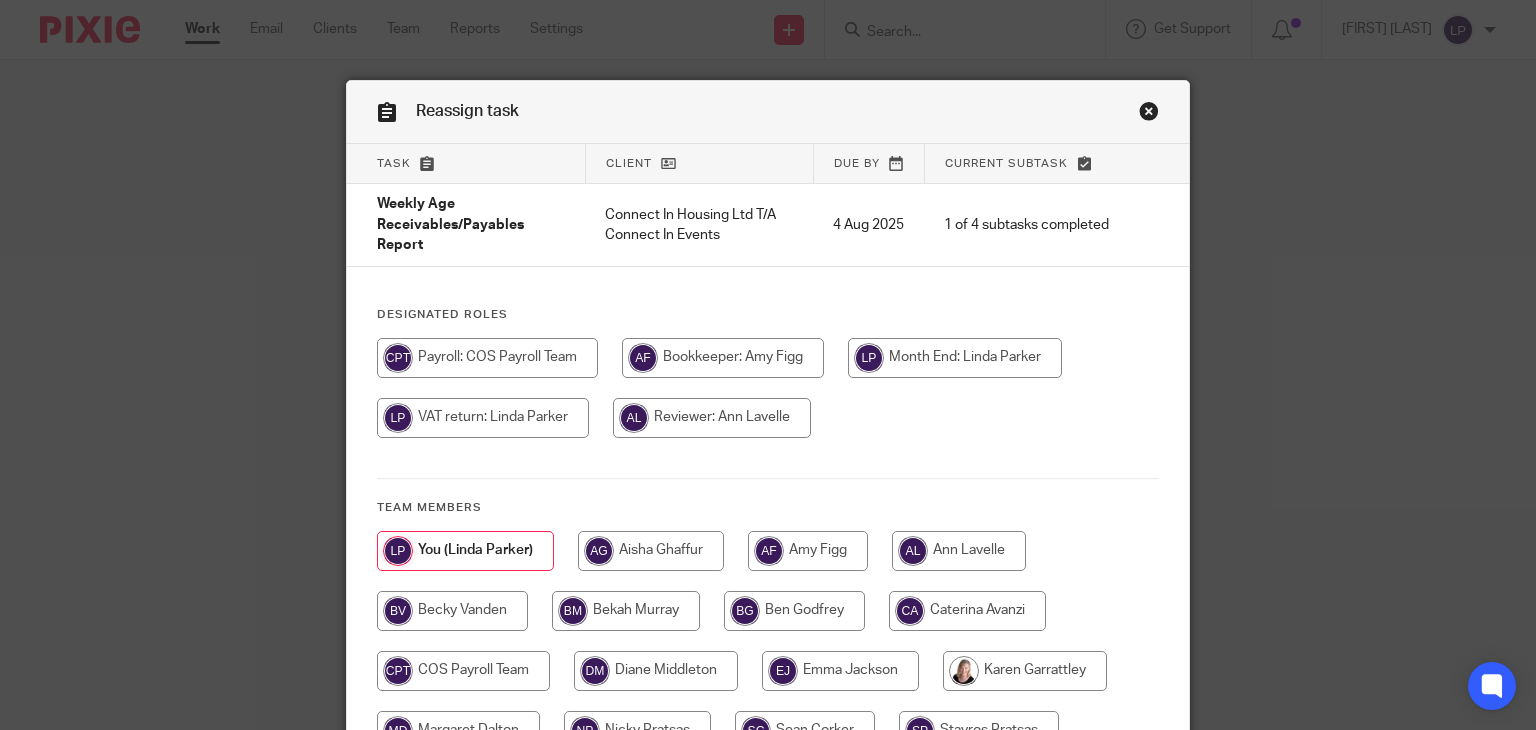scroll, scrollTop: 0, scrollLeft: 0, axis: both 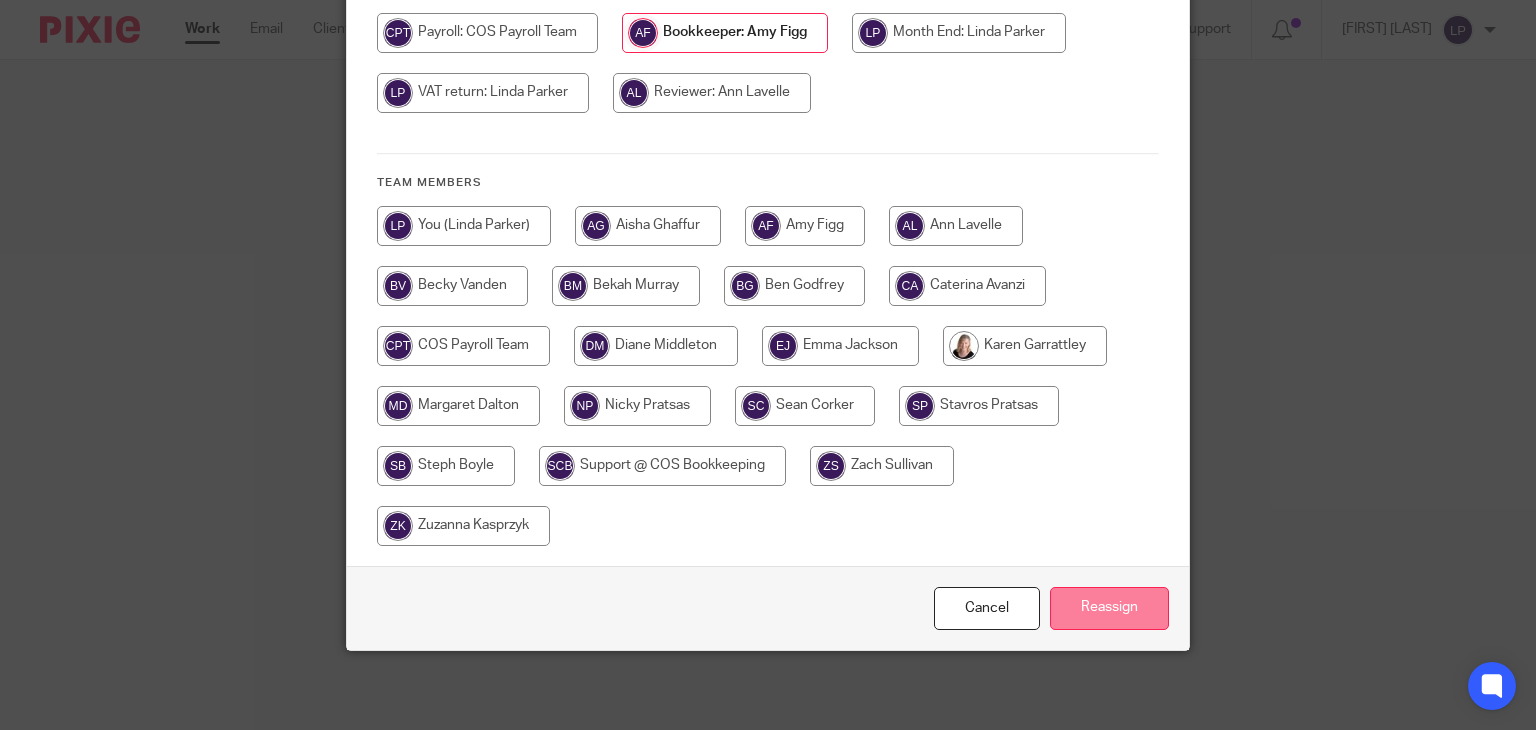 click on "Reassign" at bounding box center [1109, 608] 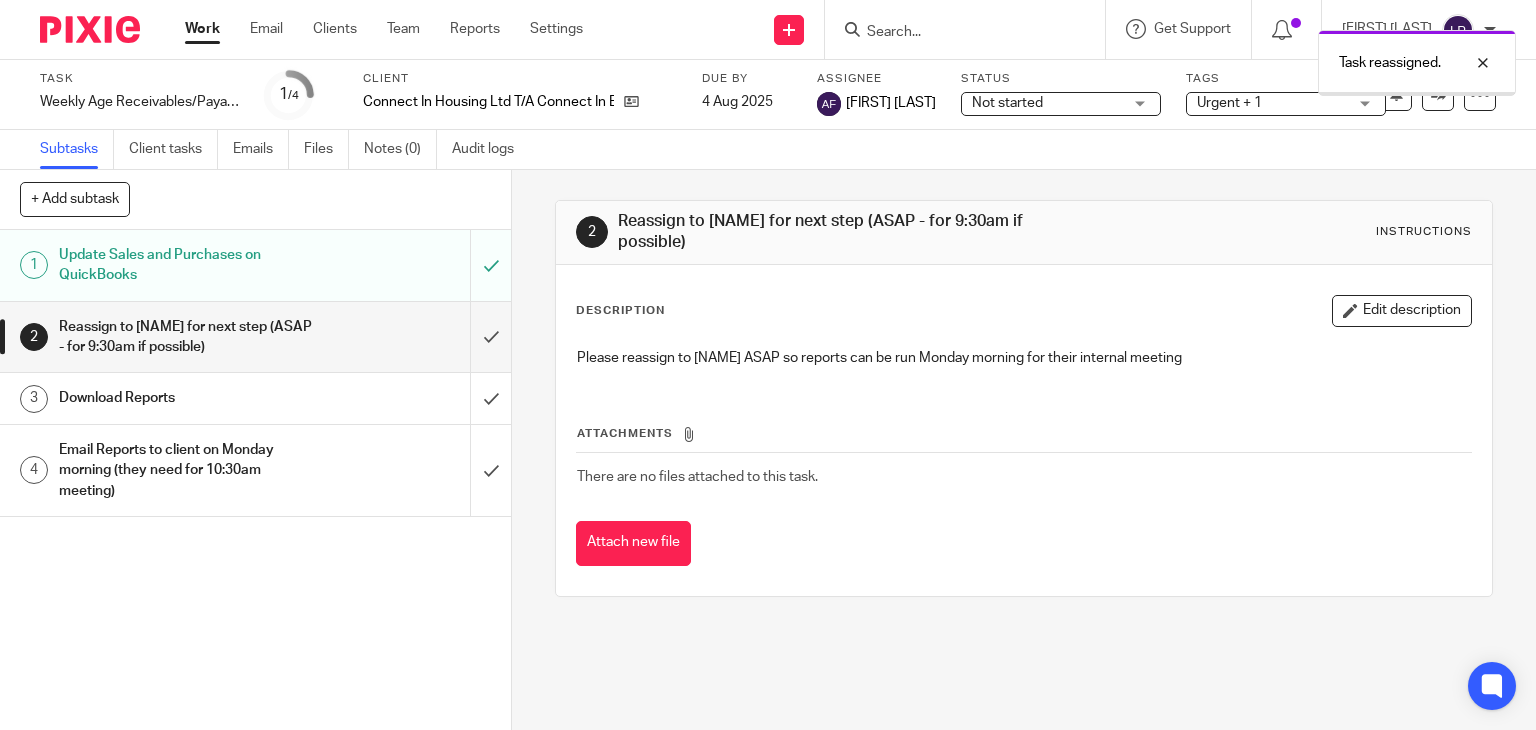 scroll, scrollTop: 0, scrollLeft: 0, axis: both 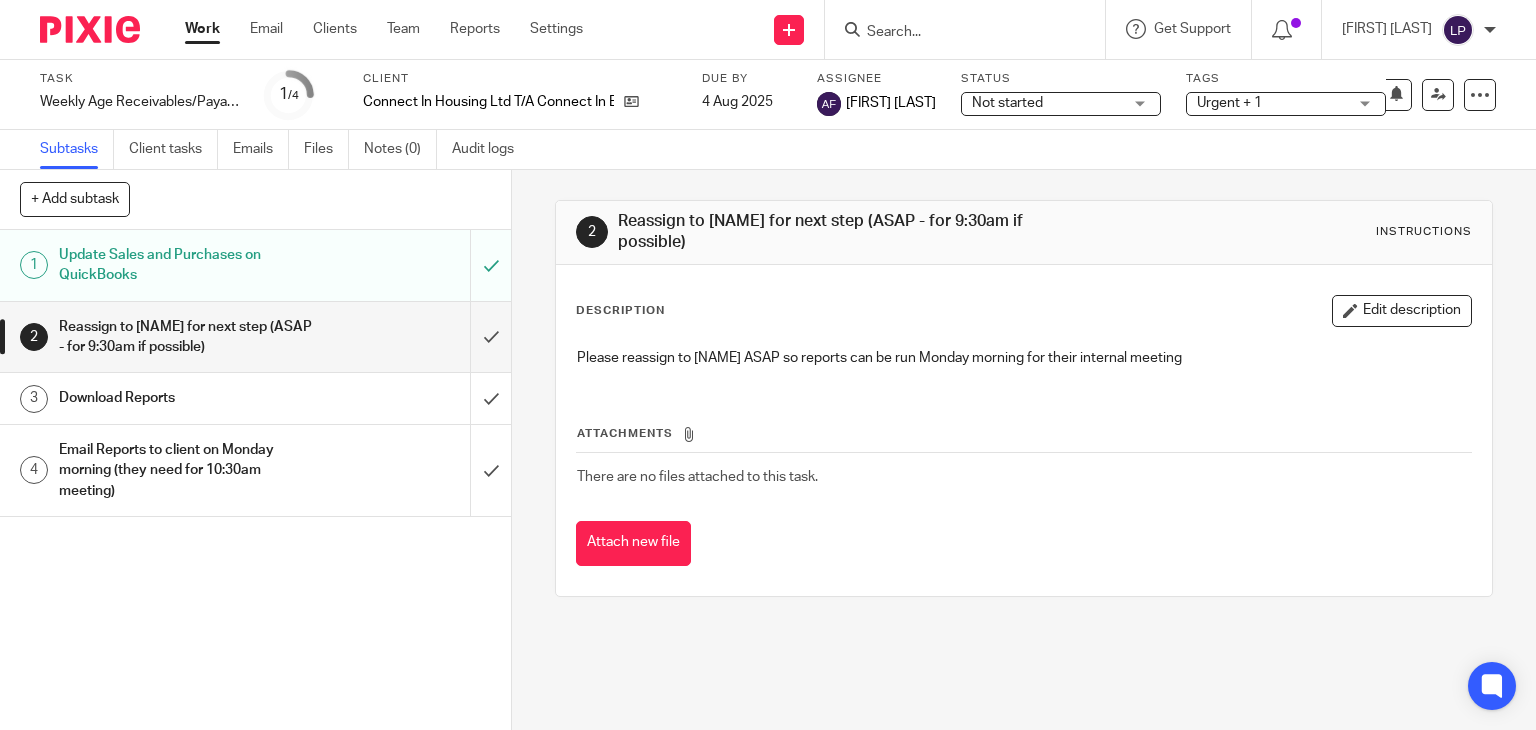 click on "Work" at bounding box center (202, 29) 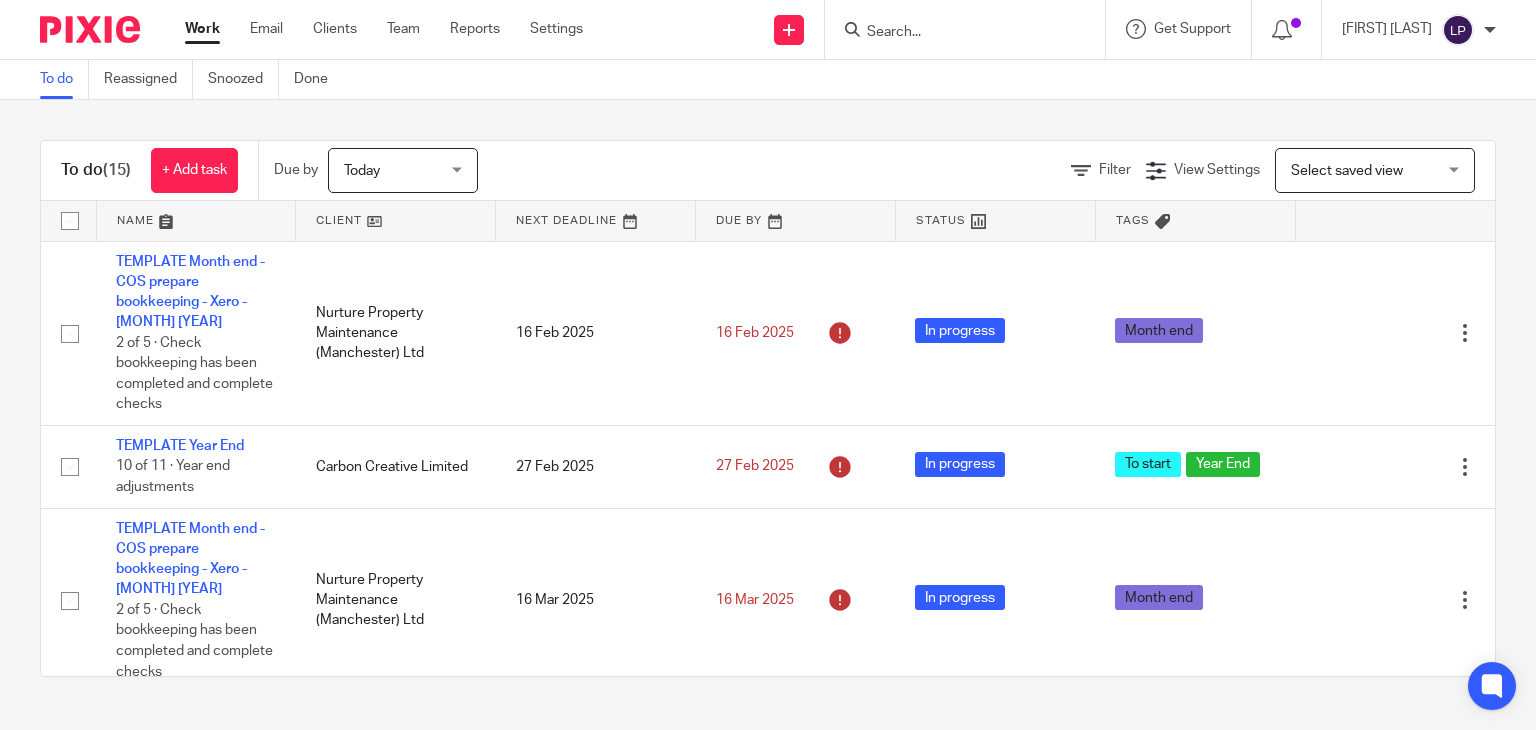 scroll, scrollTop: 0, scrollLeft: 0, axis: both 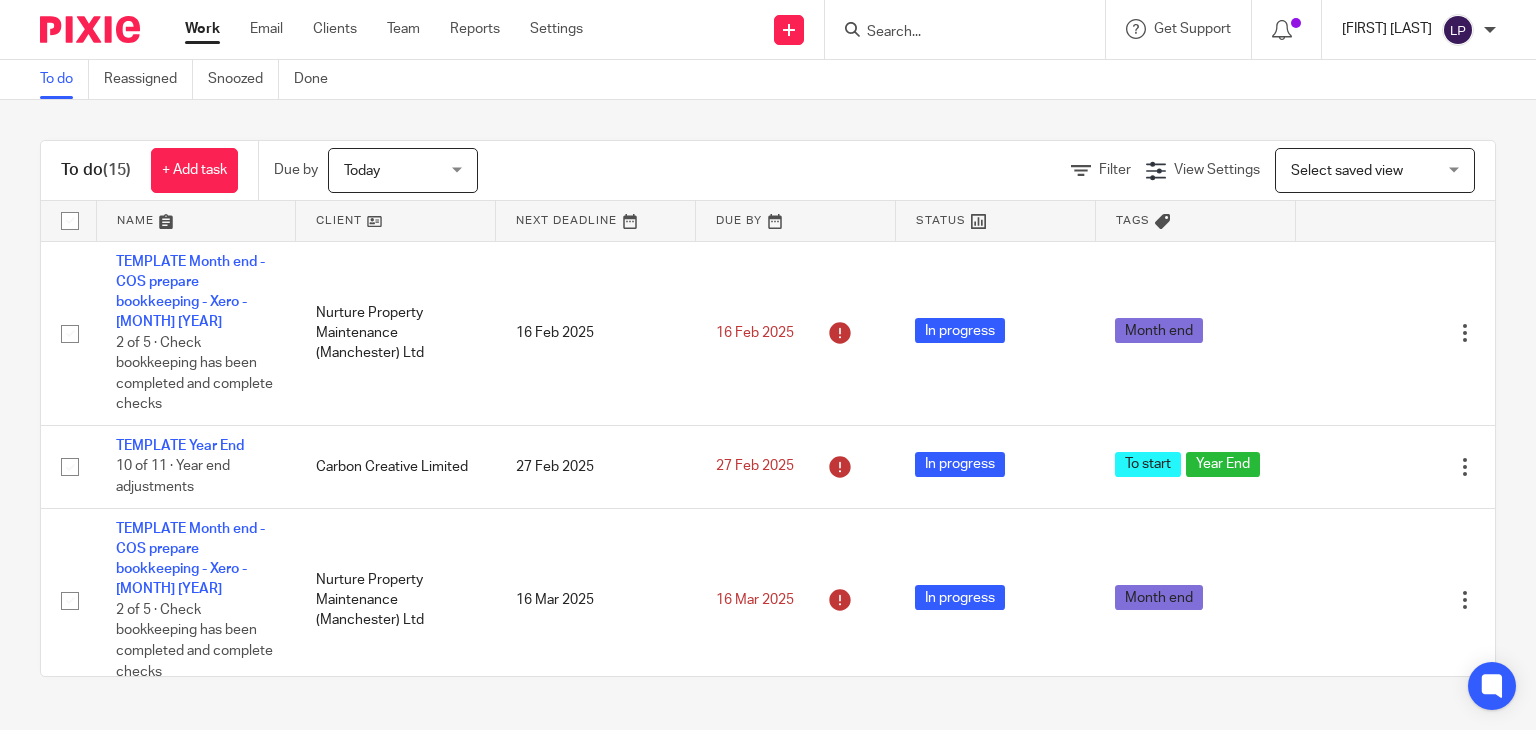 click on "[FIRST] [LAST]" at bounding box center (1387, 29) 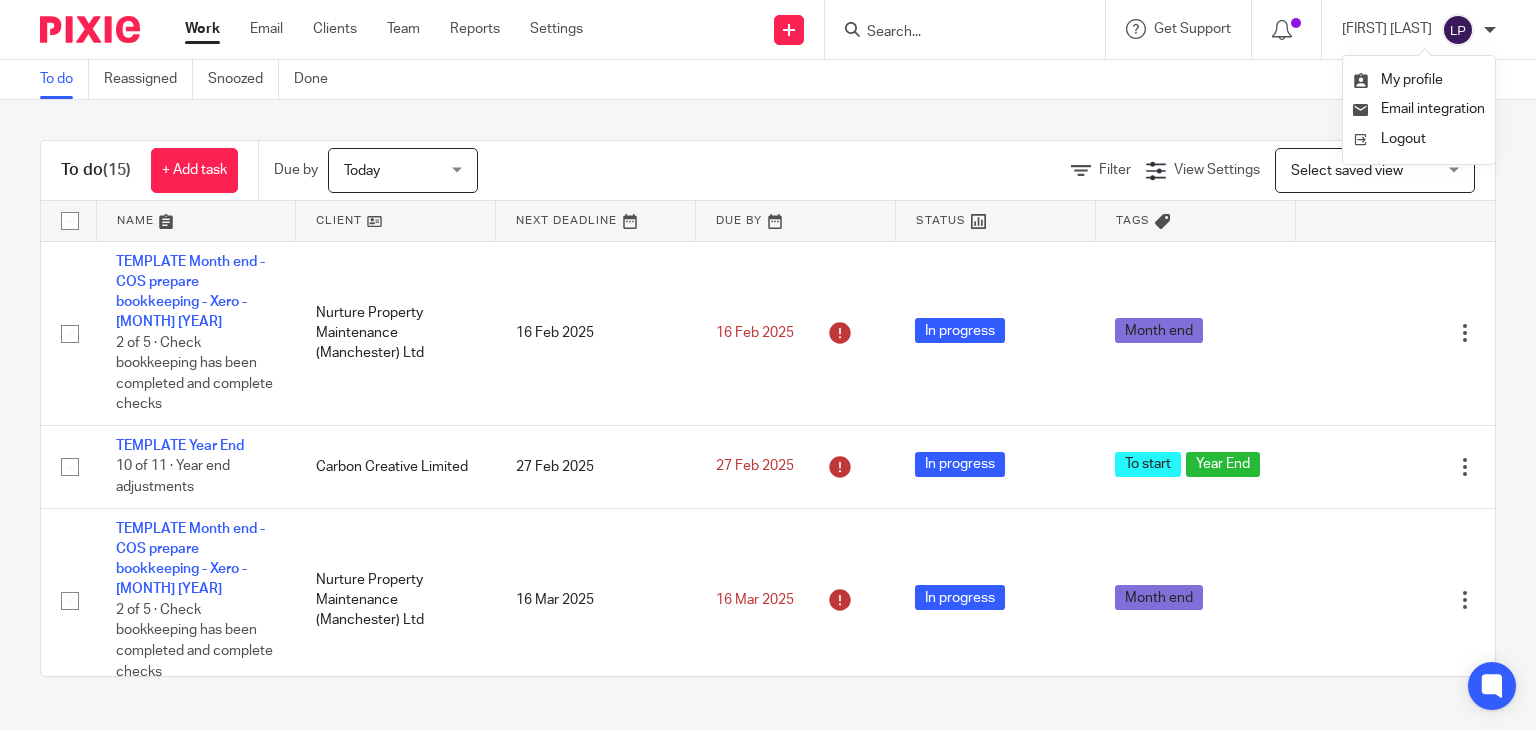 drag, startPoint x: 1420, startPoint y: 141, endPoint x: 1332, endPoint y: 133, distance: 88.362885 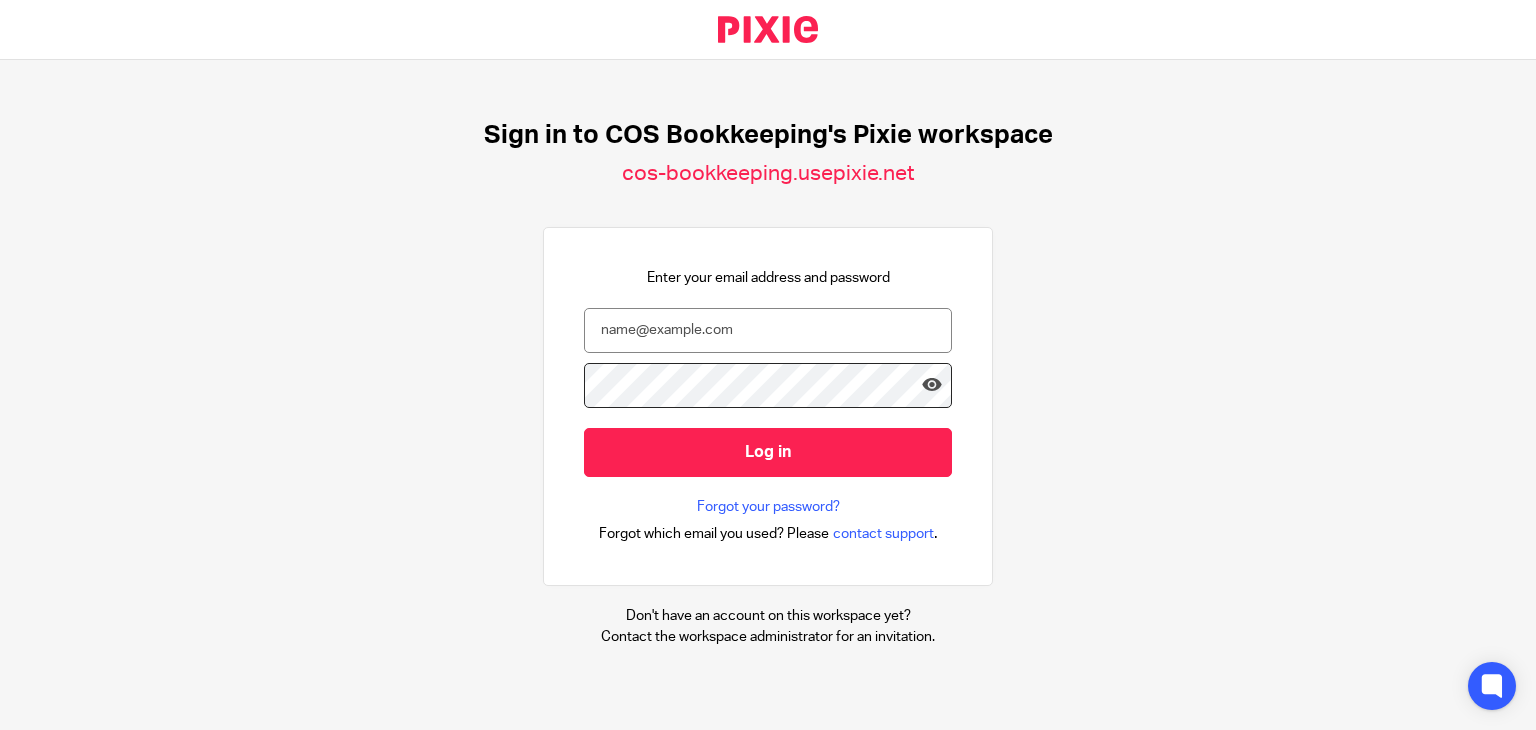 scroll, scrollTop: 0, scrollLeft: 0, axis: both 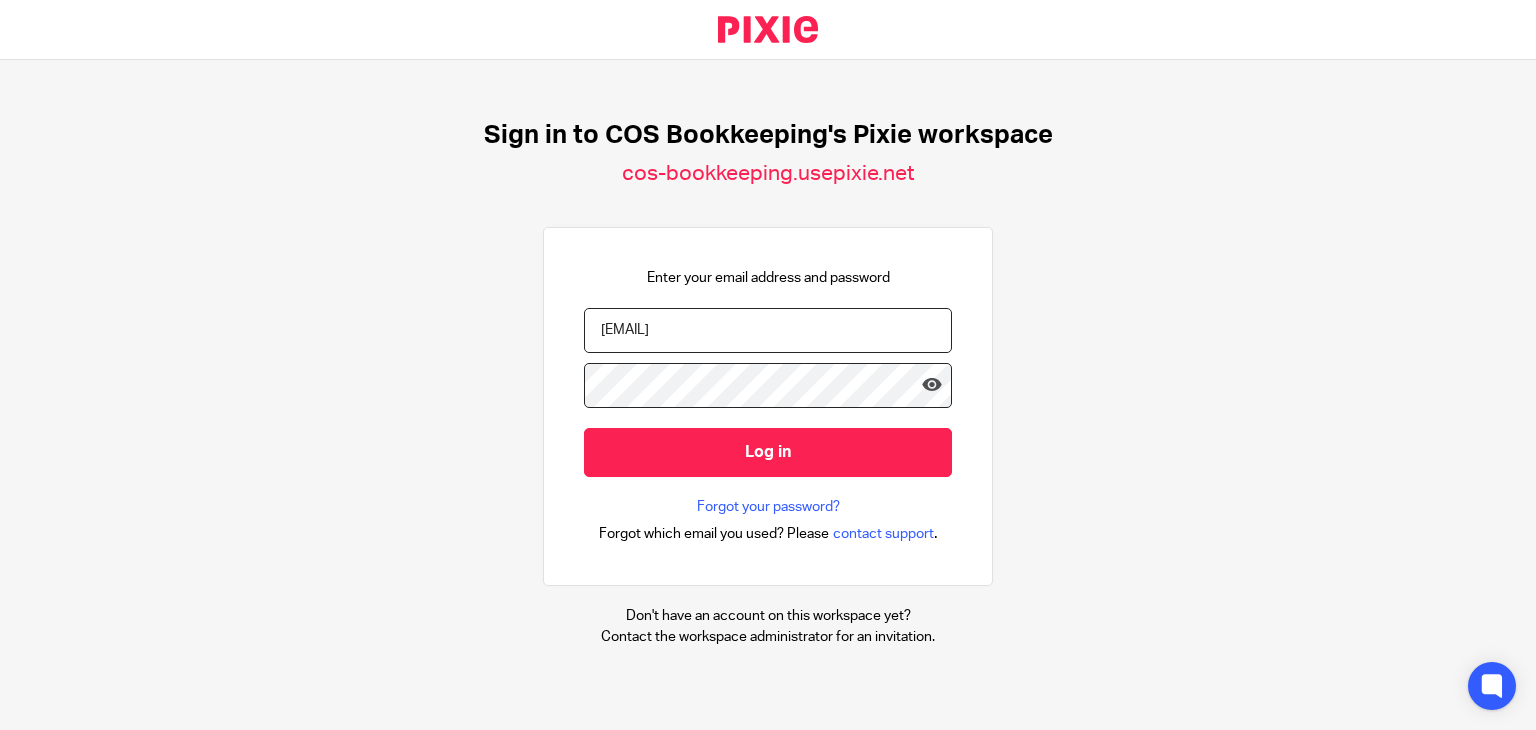 click on "[EMAIL]" at bounding box center (768, 330) 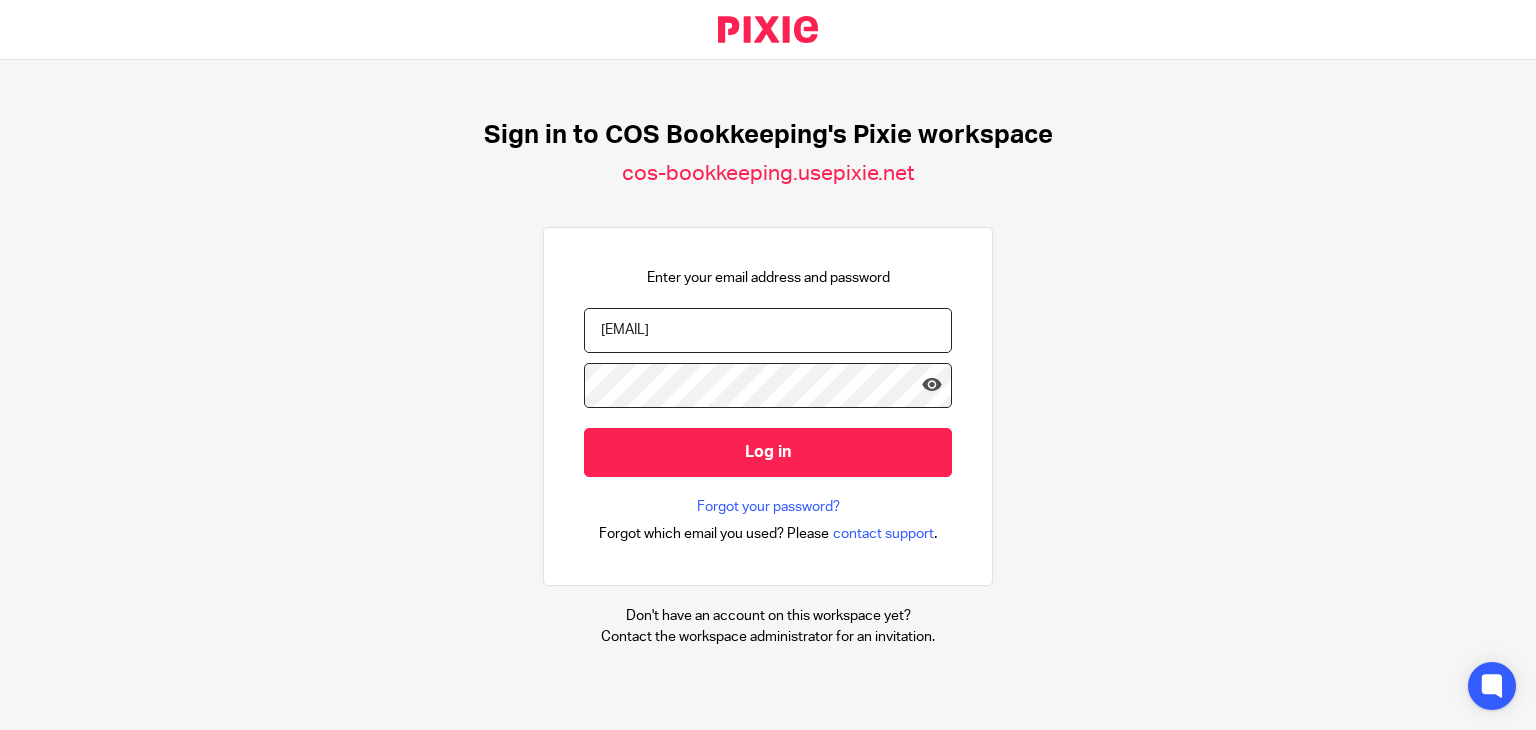 type on "[EMAIL]" 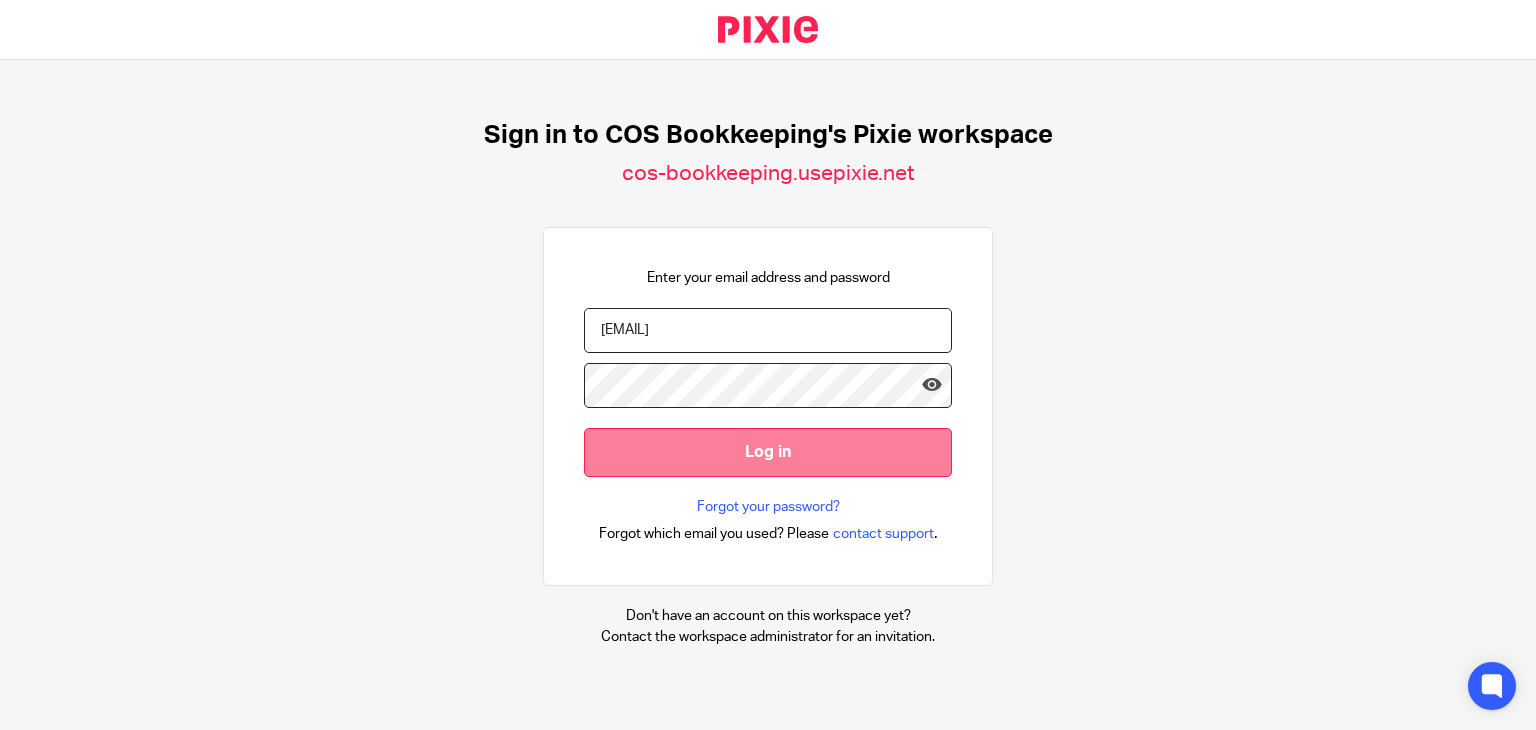 click on "Log in" at bounding box center [768, 452] 